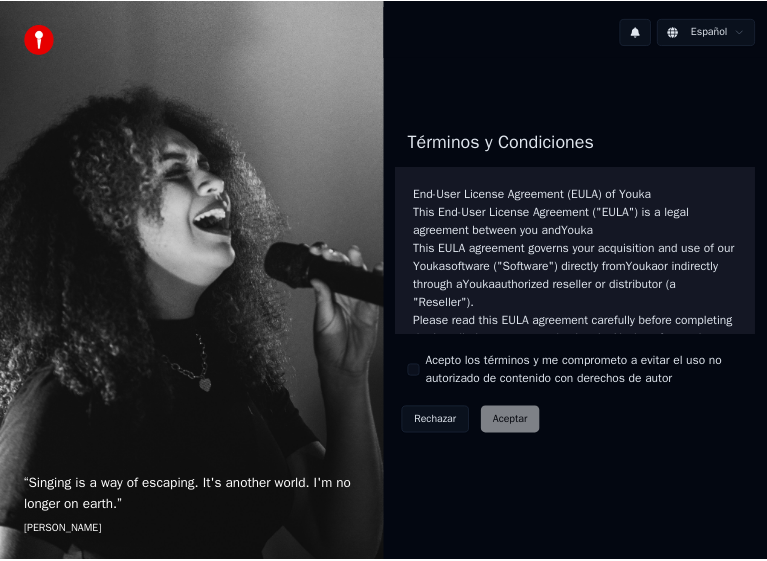 scroll, scrollTop: 0, scrollLeft: 0, axis: both 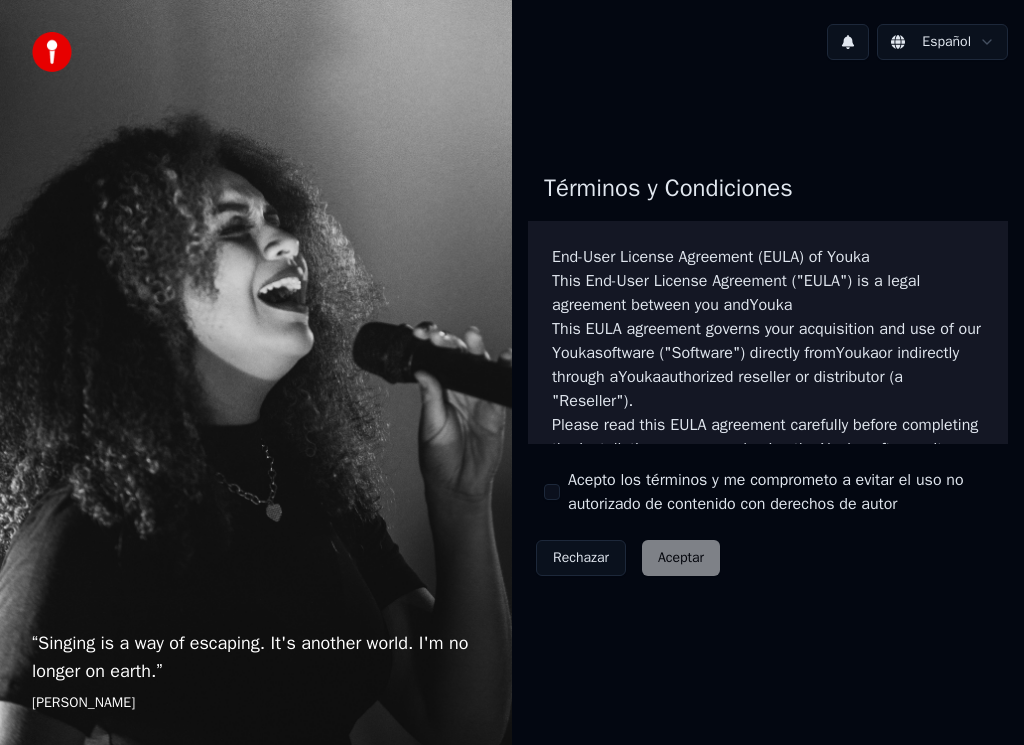 click on "Acepto los términos y me comprometo a evitar el uso no autorizado de contenido con derechos de autor" at bounding box center (552, 492) 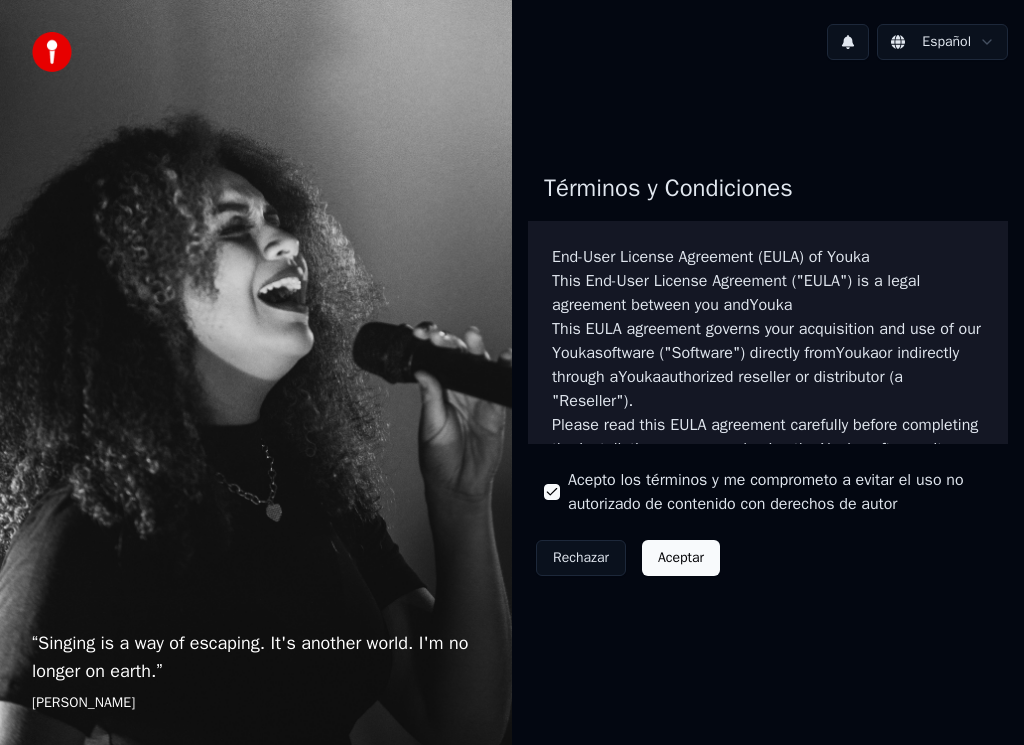 click on "Aceptar" at bounding box center (681, 558) 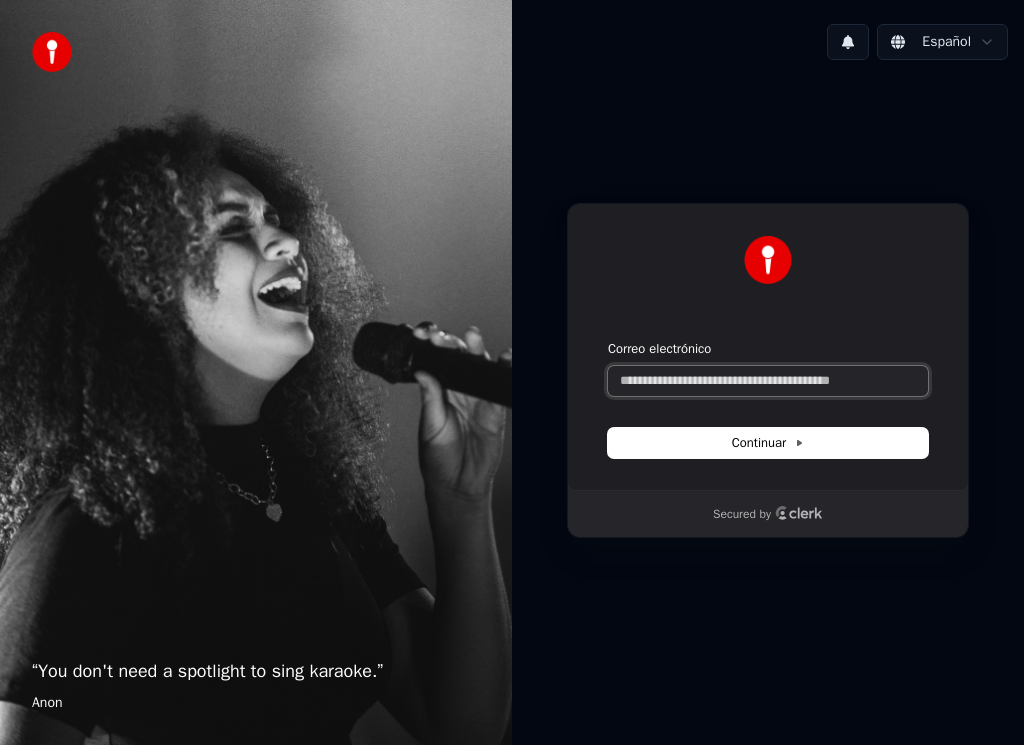 click on "Correo electrónico" at bounding box center [768, 381] 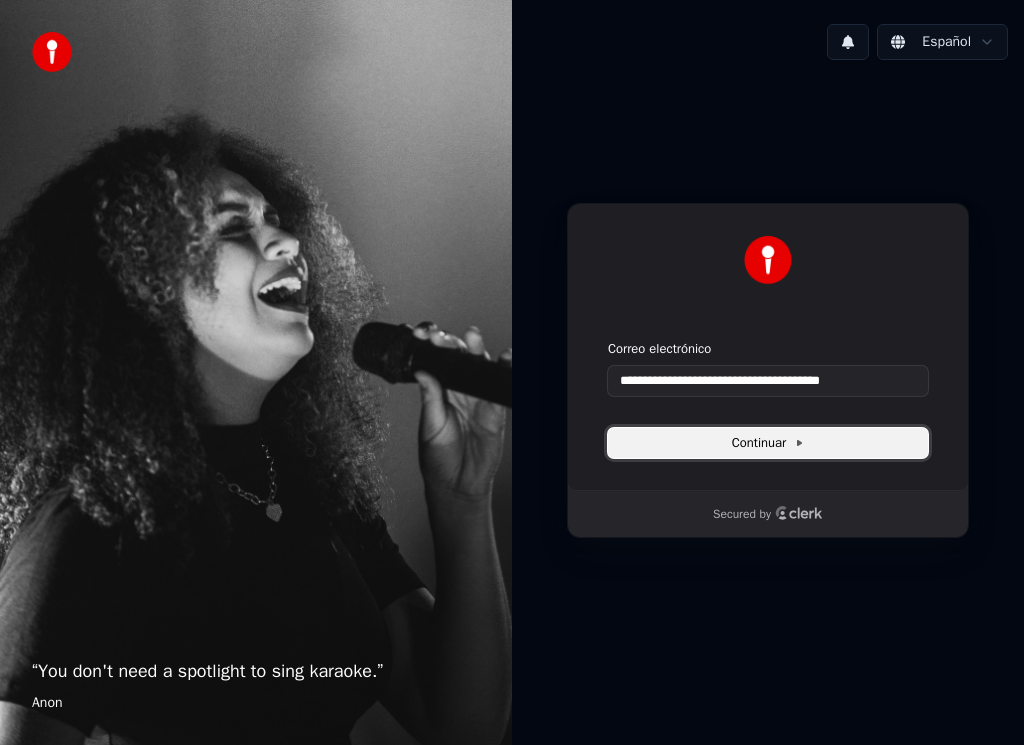 click on "Continuar" at bounding box center [768, 443] 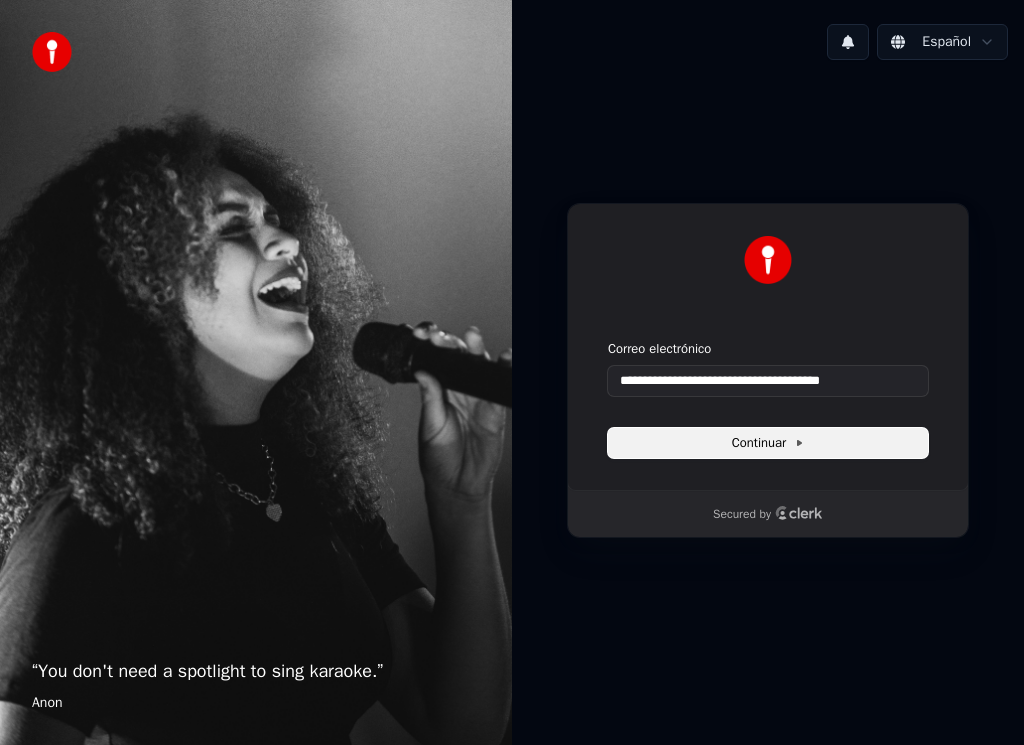type on "**********" 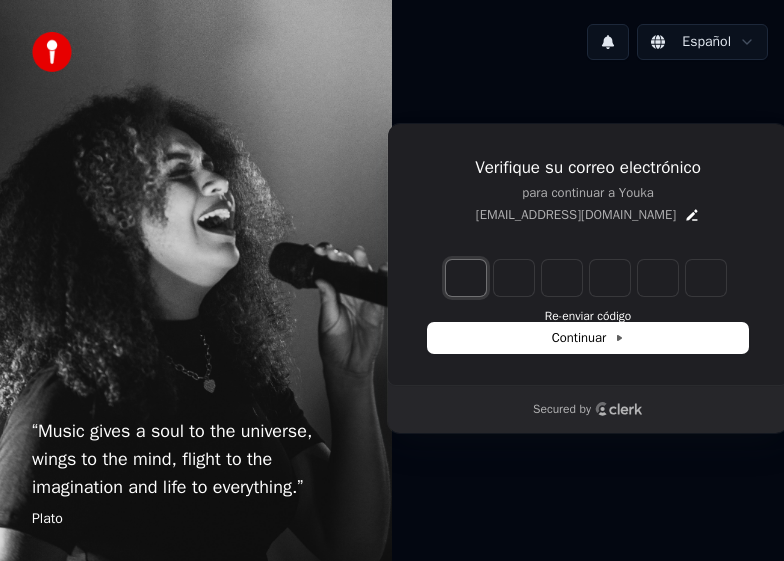 click at bounding box center (466, 278) 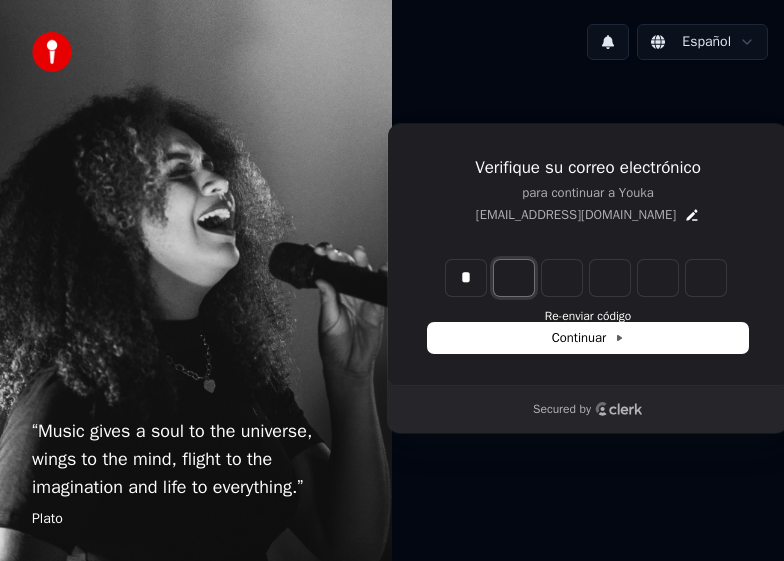 type on "*" 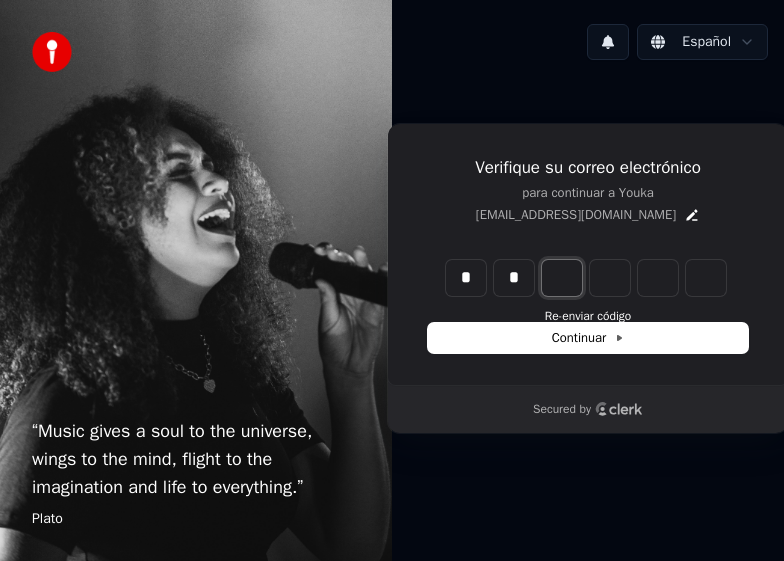 type on "*" 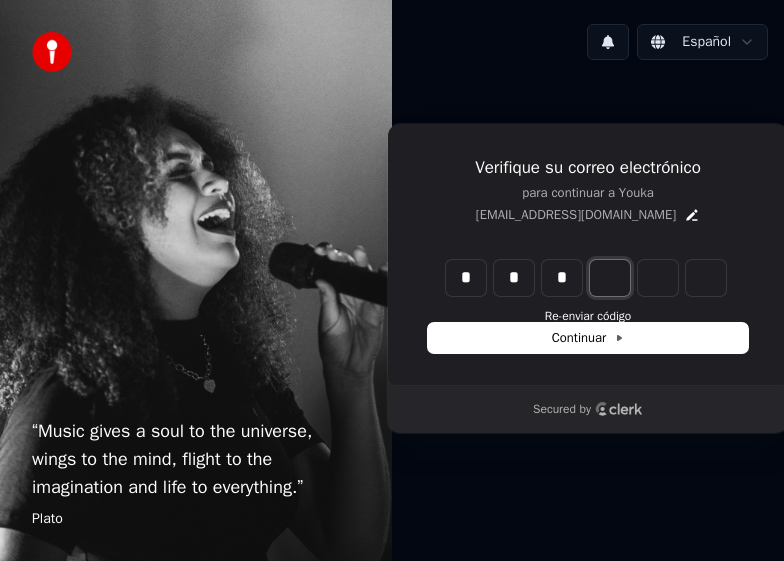 type on "*" 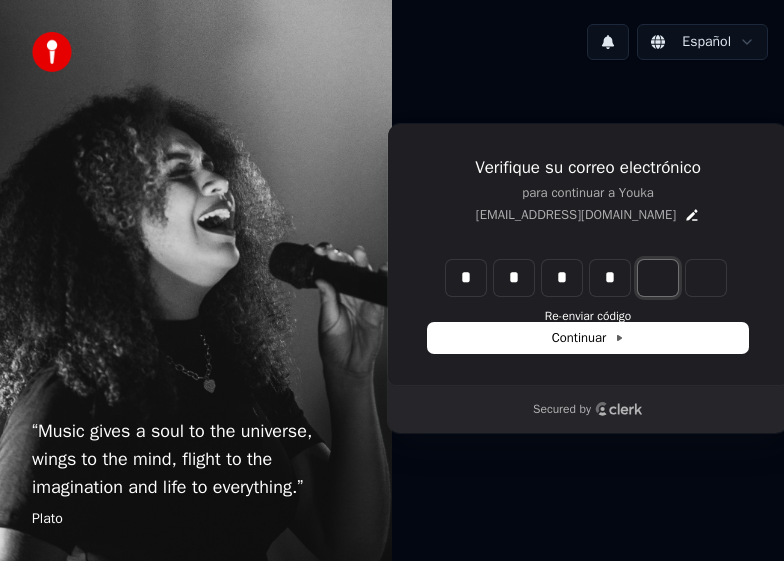 type on "*" 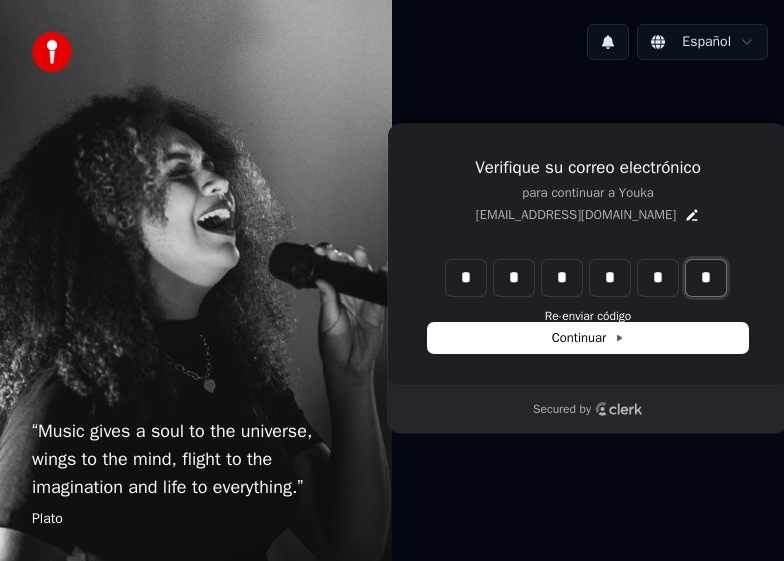 type on "*" 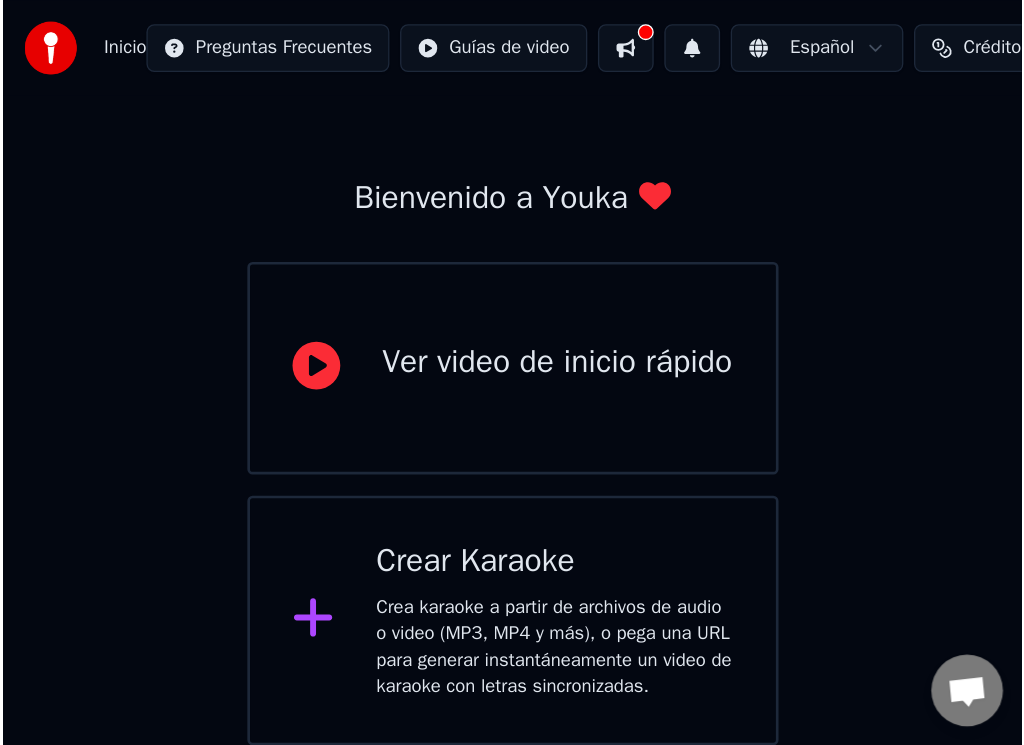 scroll, scrollTop: 0, scrollLeft: 0, axis: both 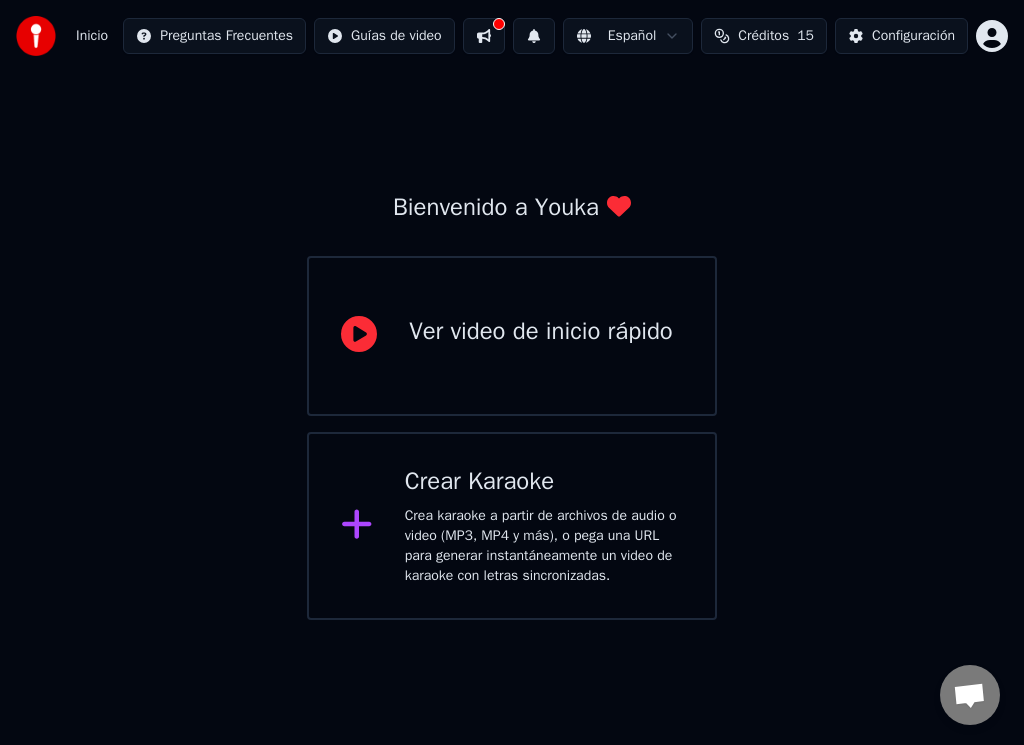 click on "Crear Karaoke Crea karaoke a partir de archivos de audio o video (MP3, MP4 y más), o pega una URL para generar instantáneamente un video de karaoke con letras sincronizadas." at bounding box center (512, 526) 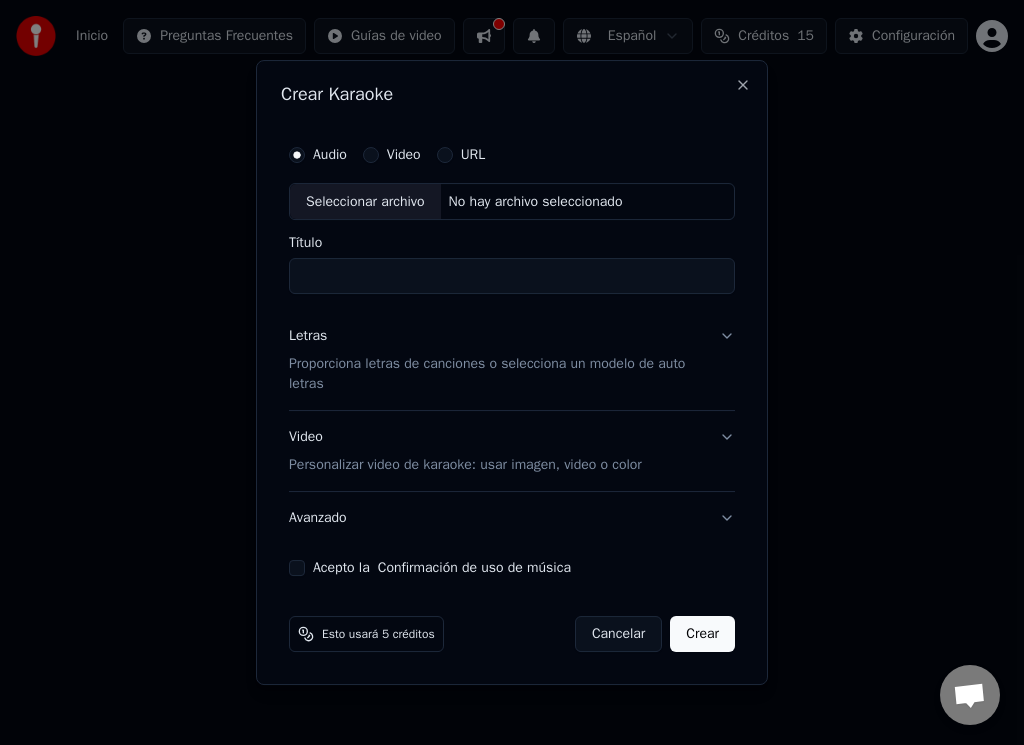 click on "Título" at bounding box center (512, 277) 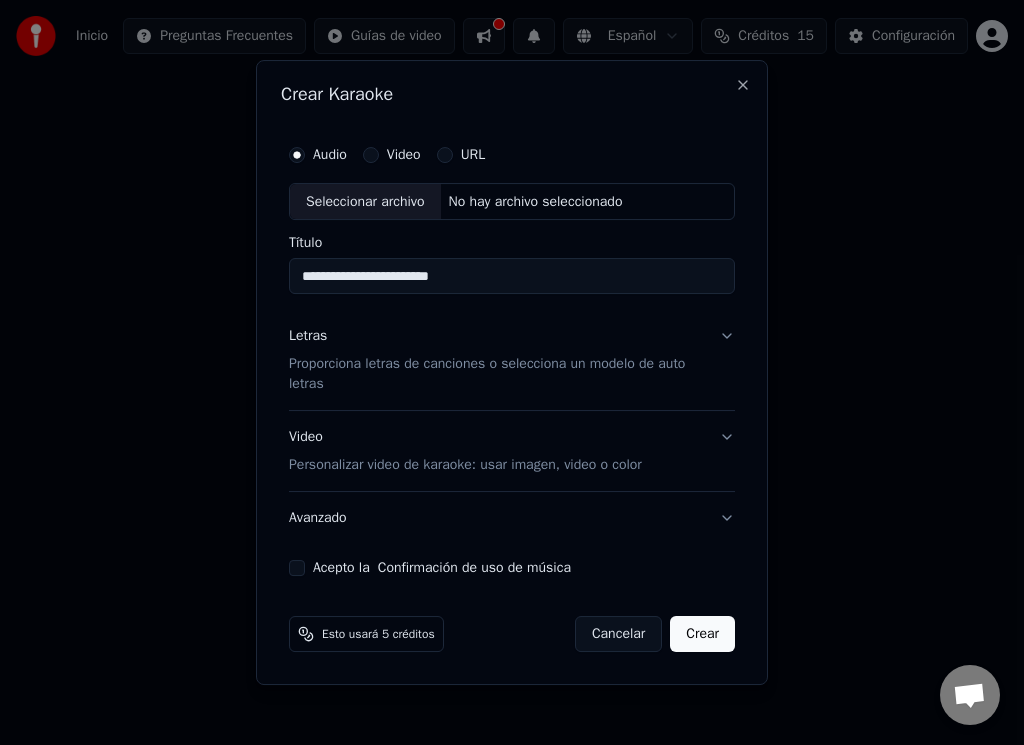 type on "**********" 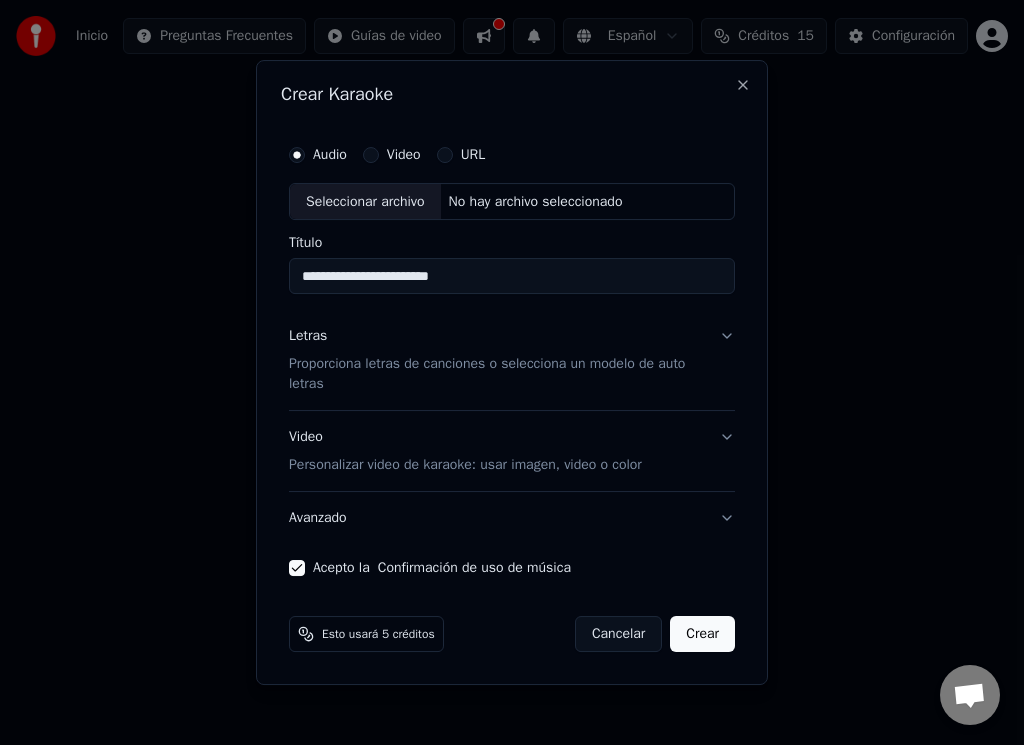 click on "Crear" at bounding box center (702, 634) 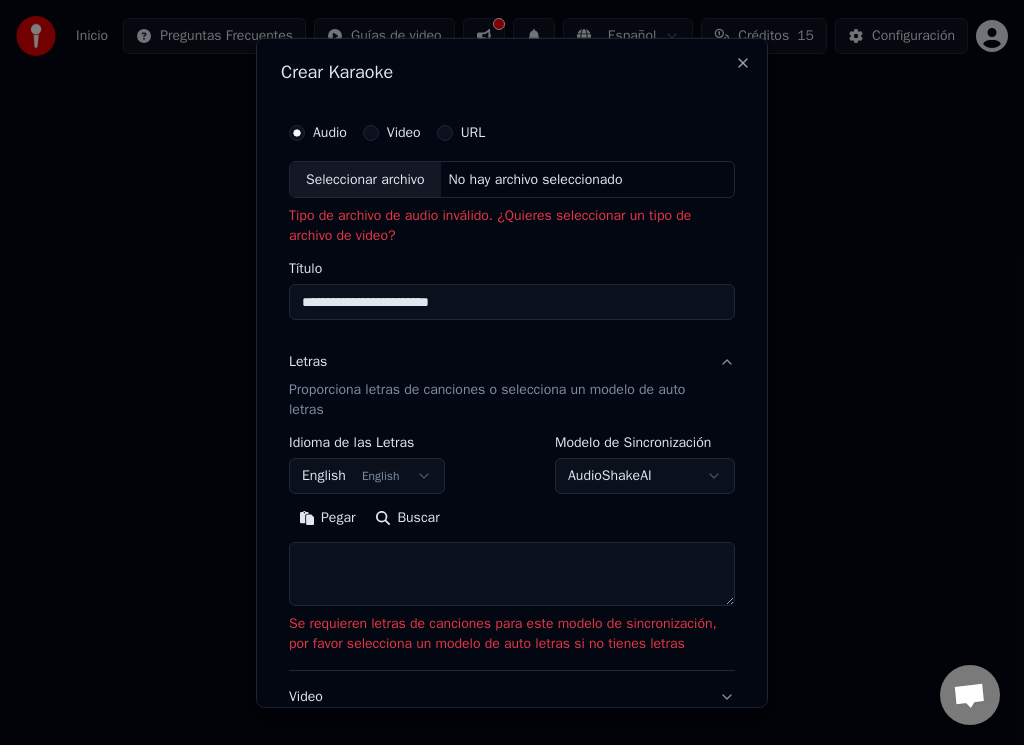 click on "Video" at bounding box center (371, 132) 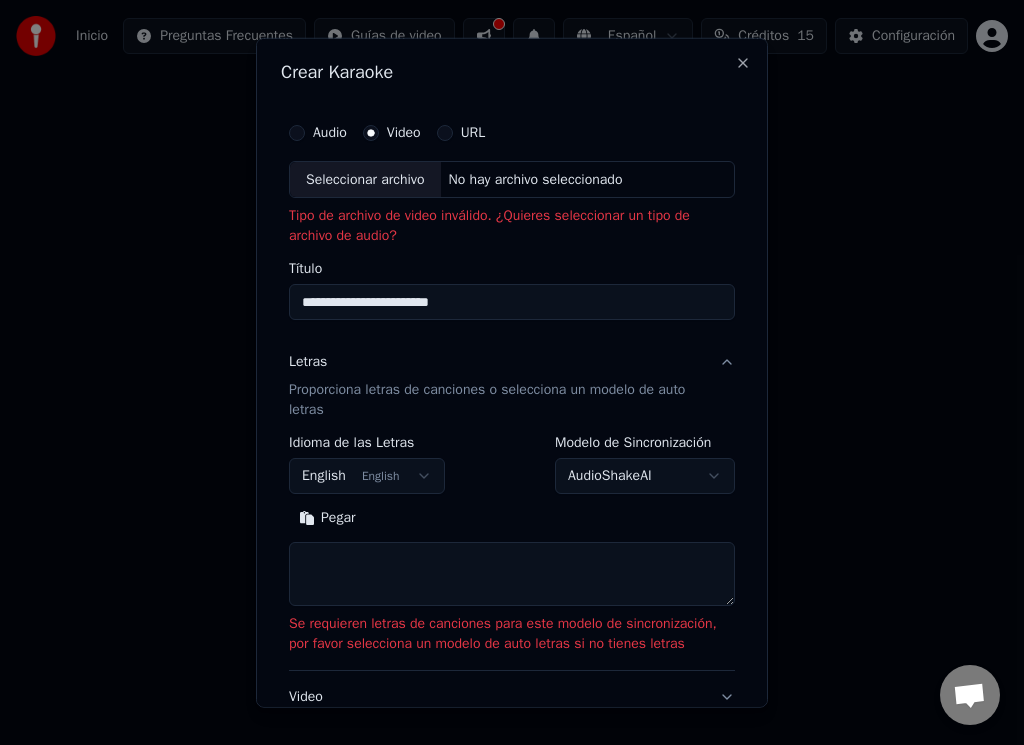 type 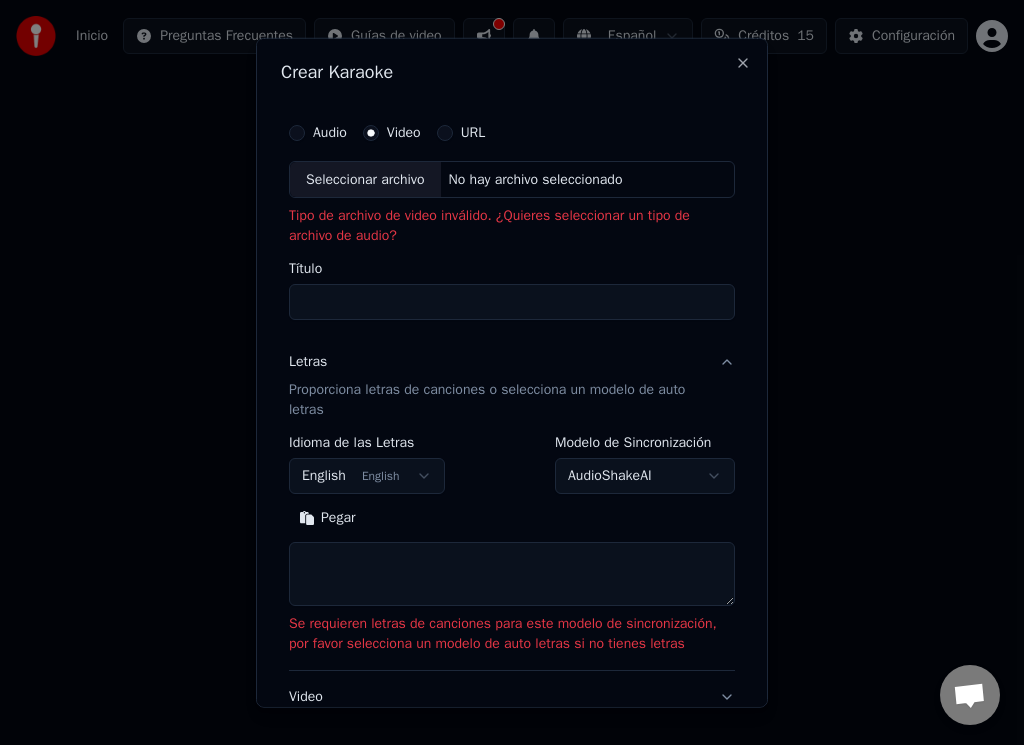 click on "No hay archivo seleccionado" at bounding box center (536, 179) 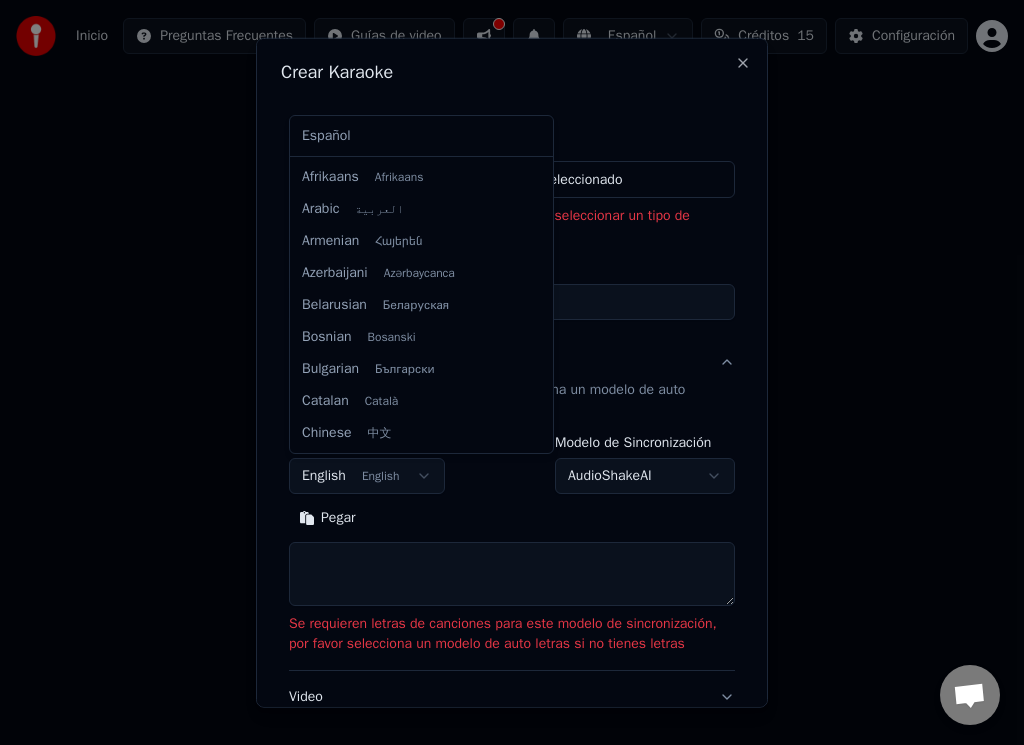 scroll, scrollTop: 160, scrollLeft: 0, axis: vertical 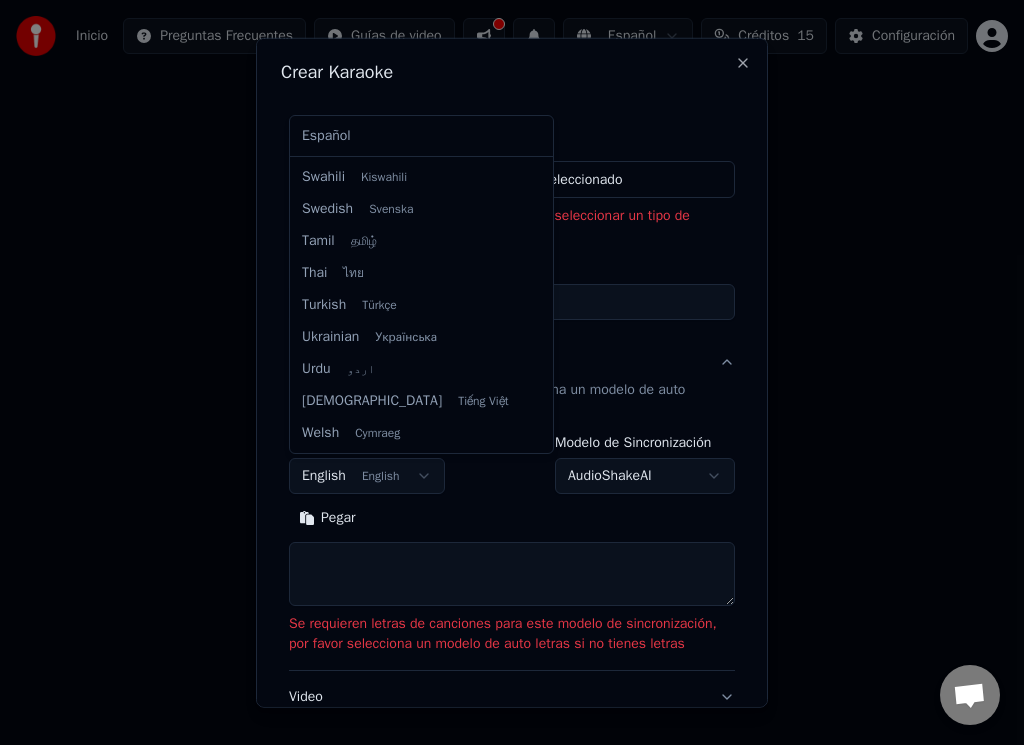 click on "**********" at bounding box center (512, 310) 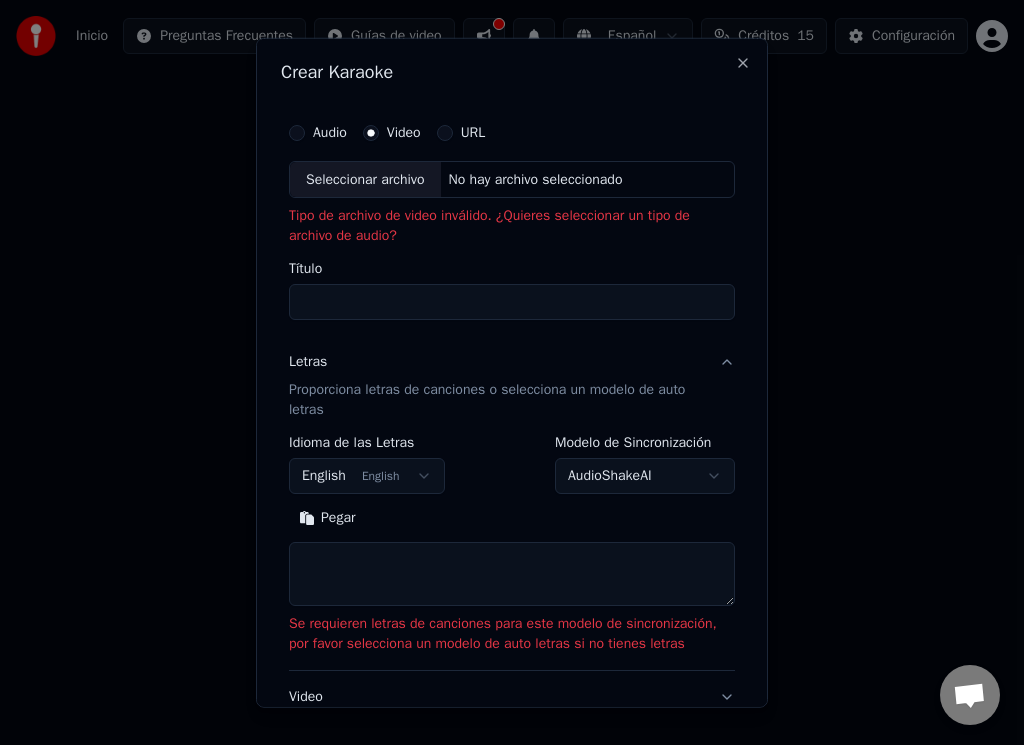 scroll, scrollTop: 237, scrollLeft: 0, axis: vertical 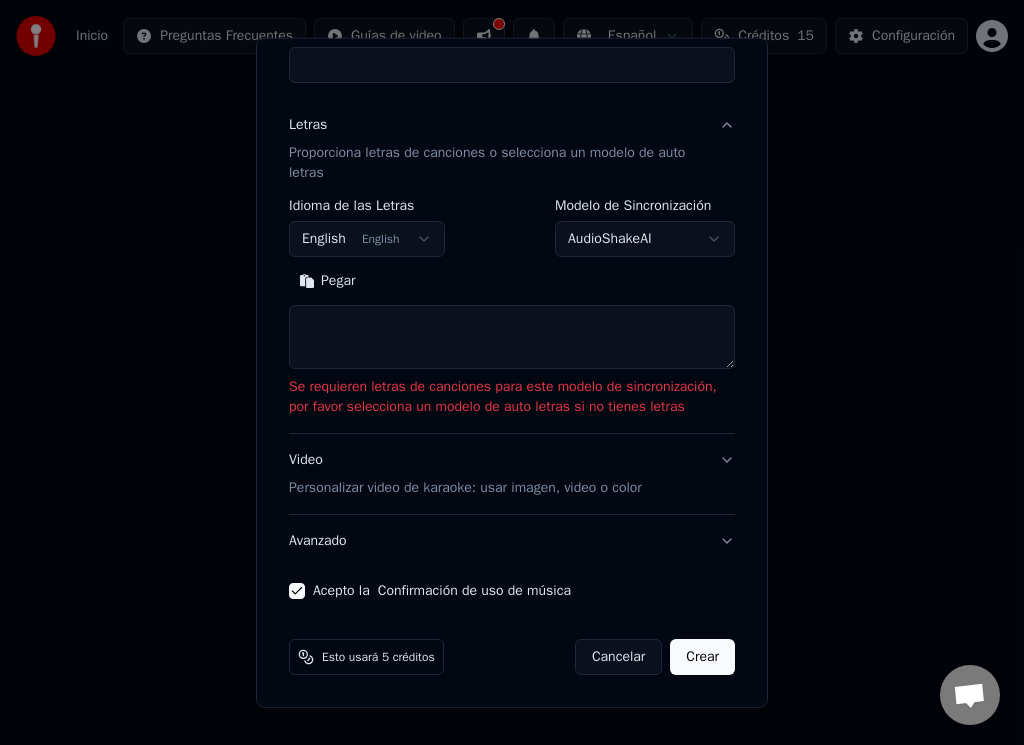 click on "Cancelar" at bounding box center [618, 657] 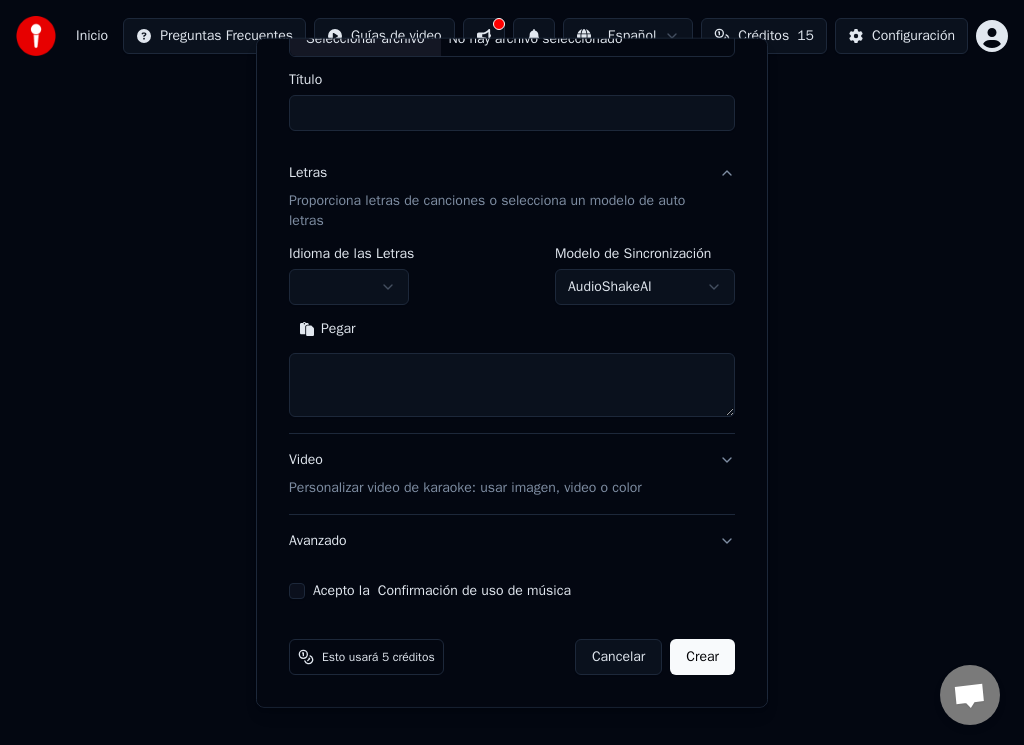scroll, scrollTop: 141, scrollLeft: 0, axis: vertical 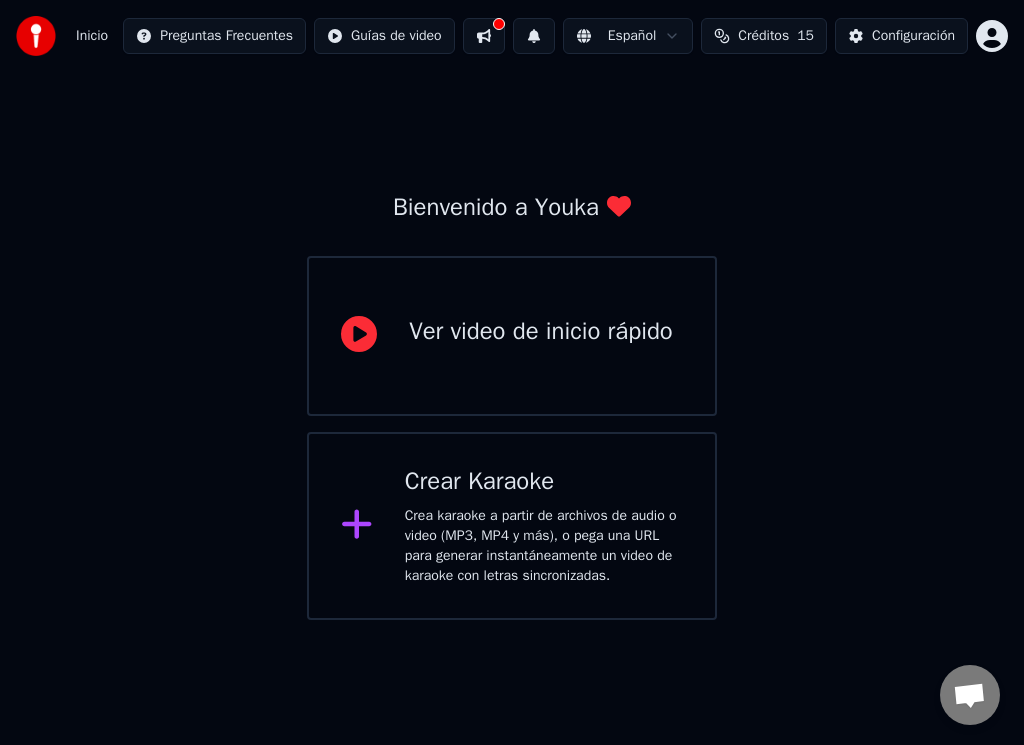 click on "Ver video de inicio rápido" at bounding box center [512, 336] 